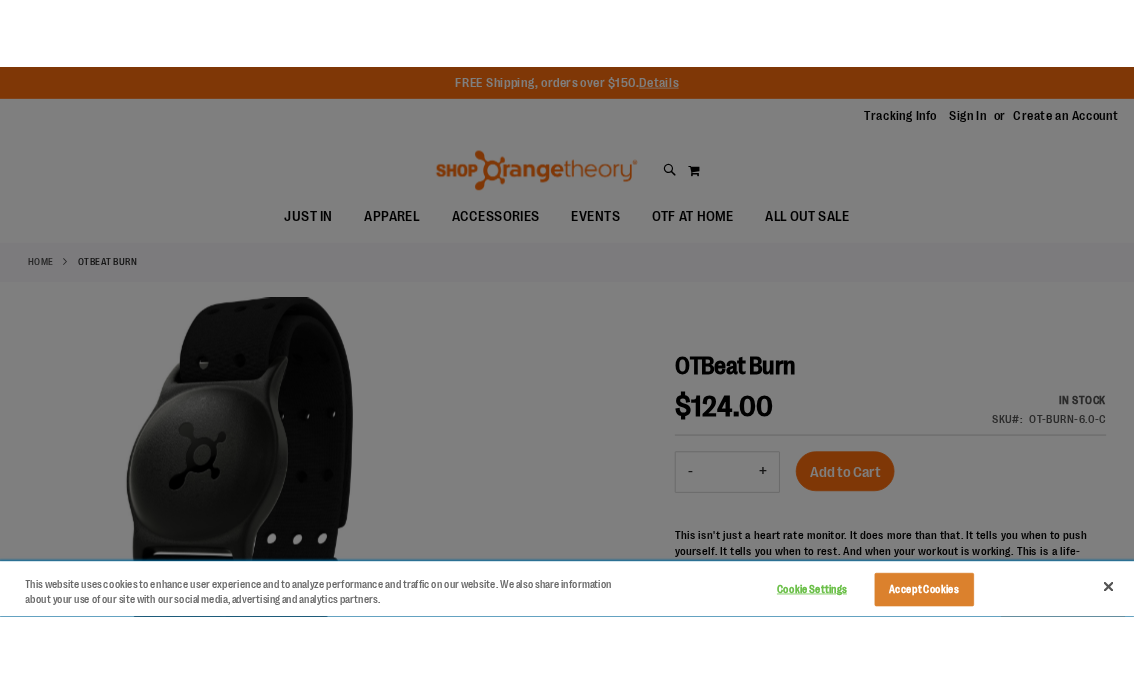 scroll, scrollTop: 0, scrollLeft: 0, axis: both 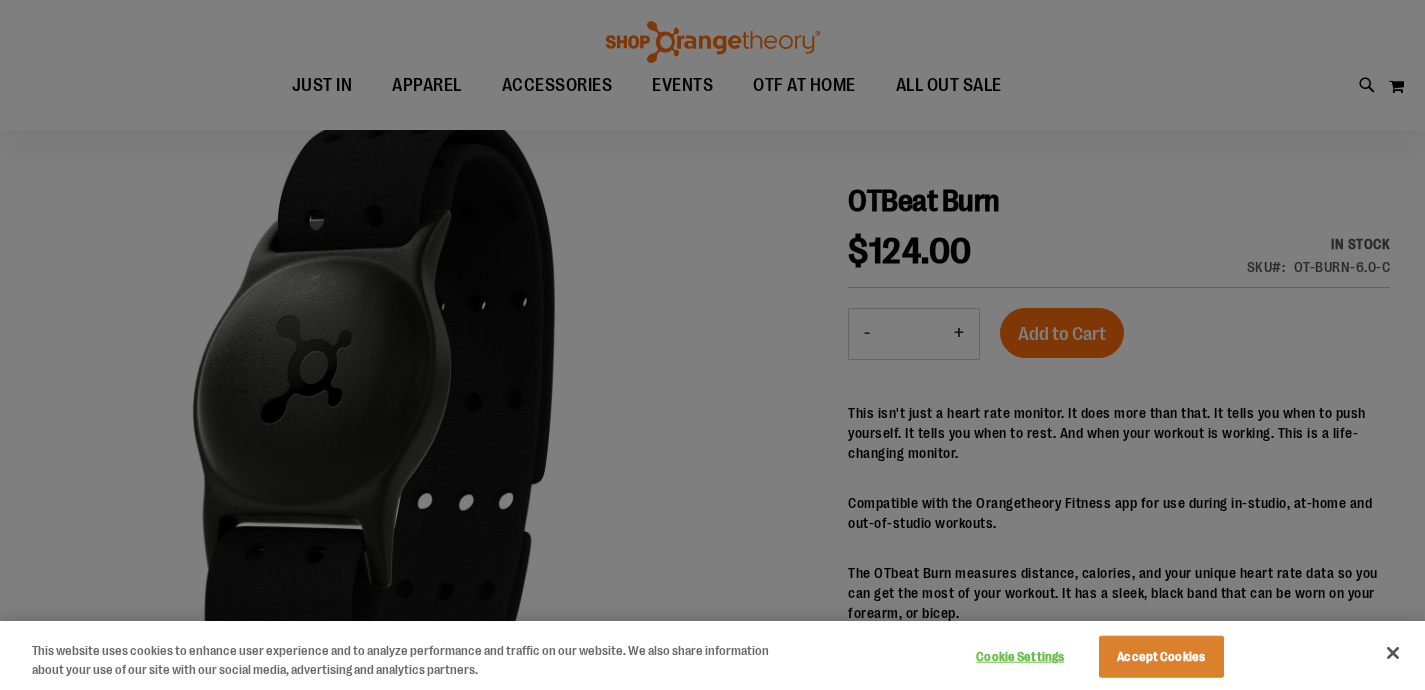 click at bounding box center (712, 345) 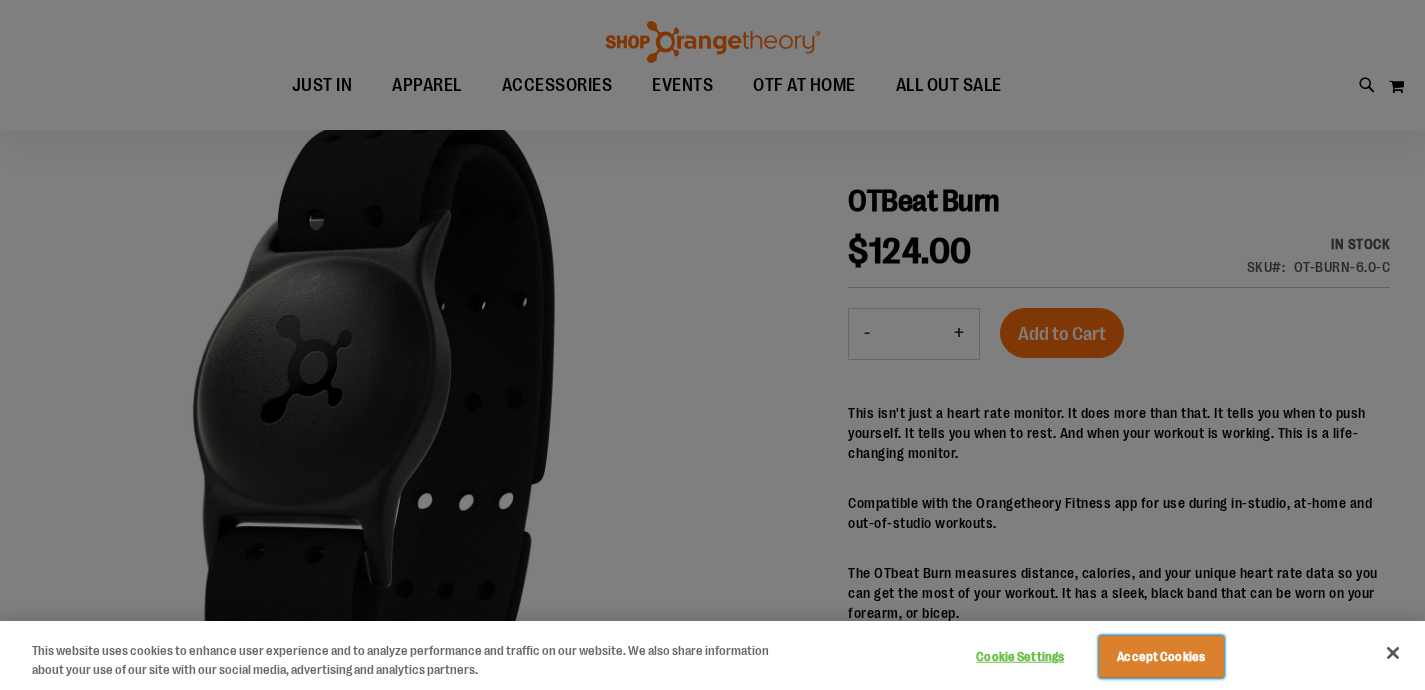 click on "Accept Cookies" at bounding box center [1161, 657] 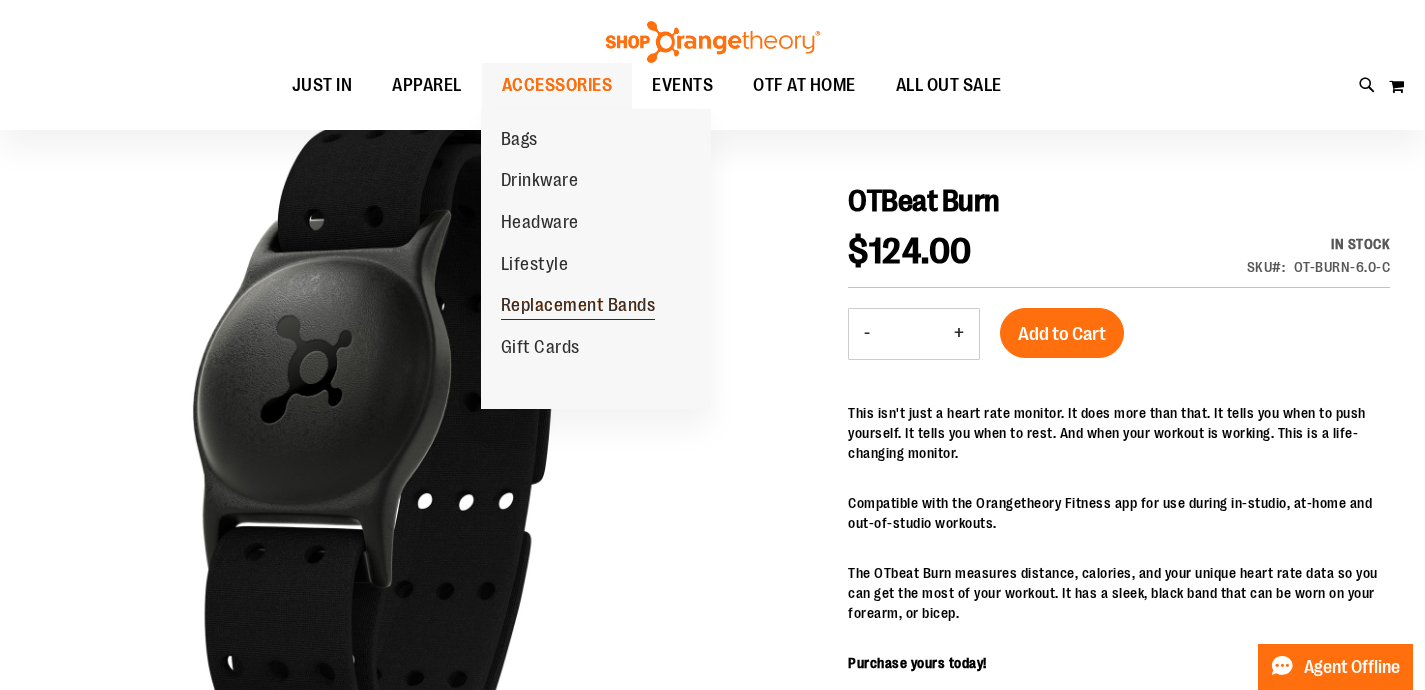 click on "Replacement Bands" at bounding box center [578, 307] 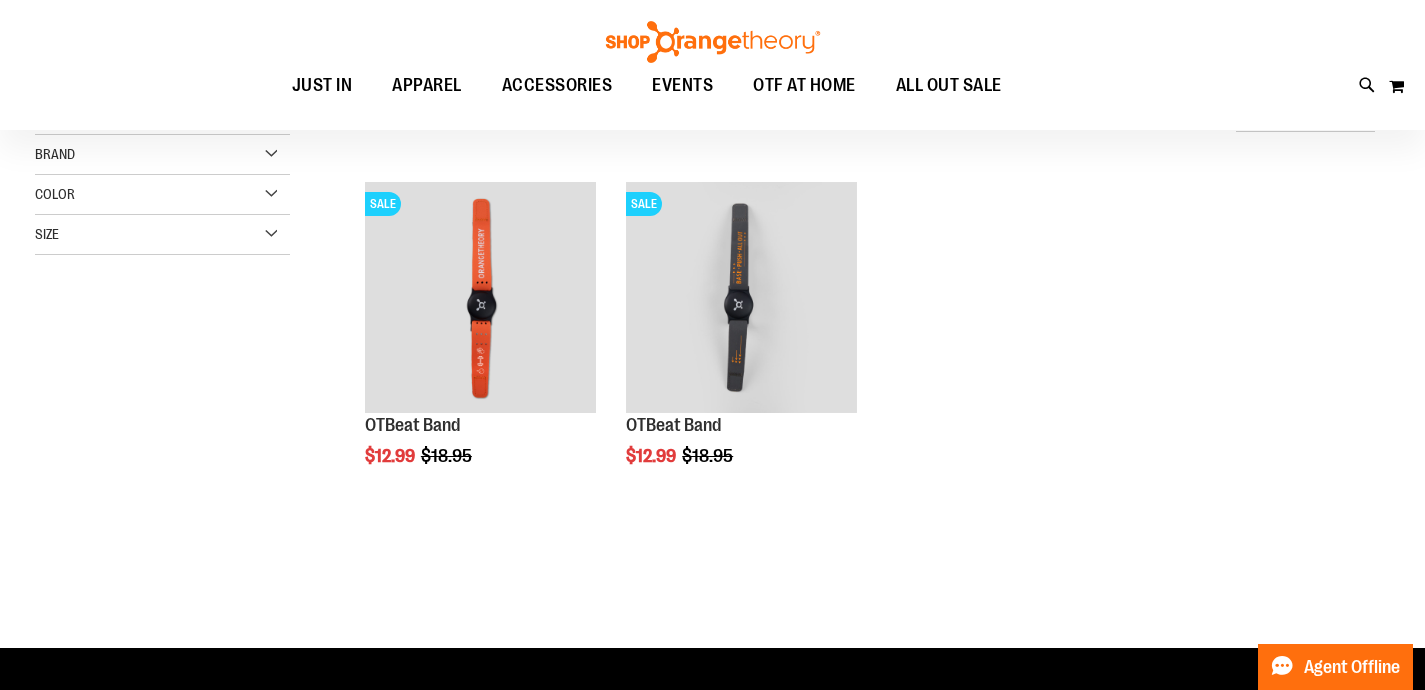scroll, scrollTop: 0, scrollLeft: 0, axis: both 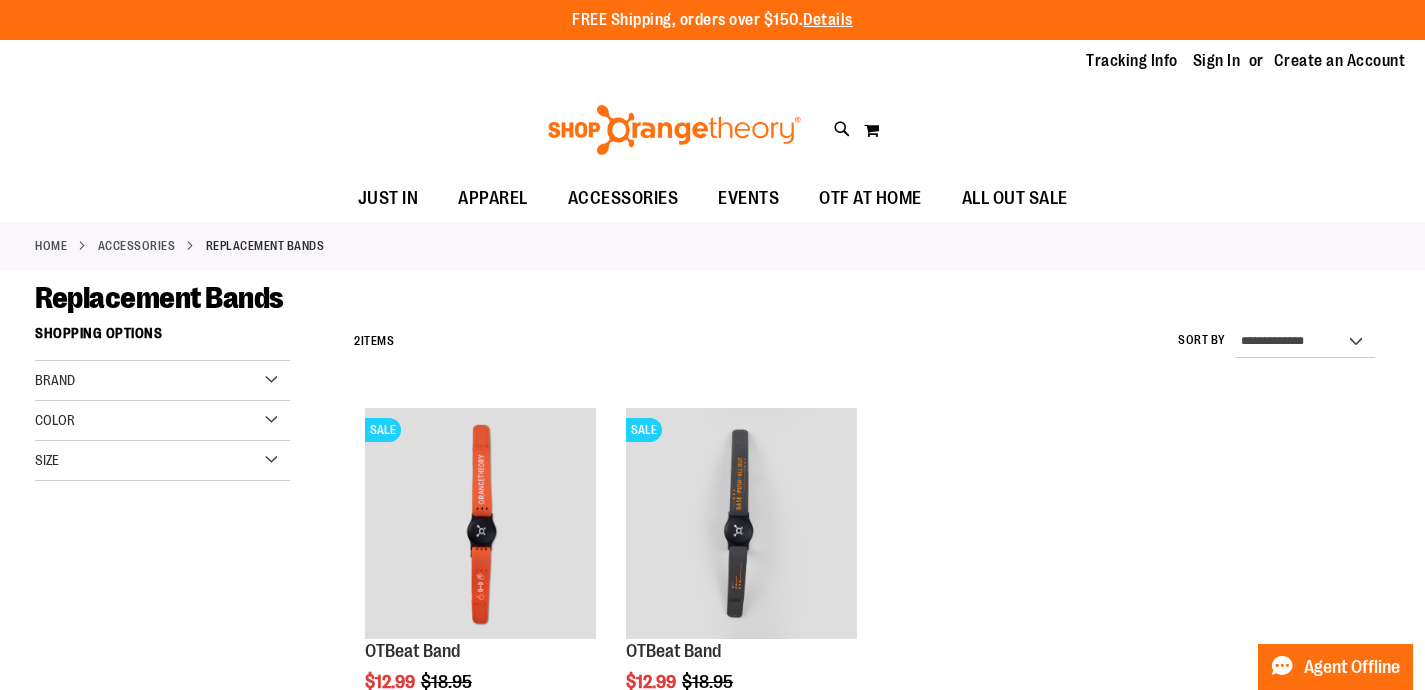 click on "ACCESSORIES" at bounding box center (137, 246) 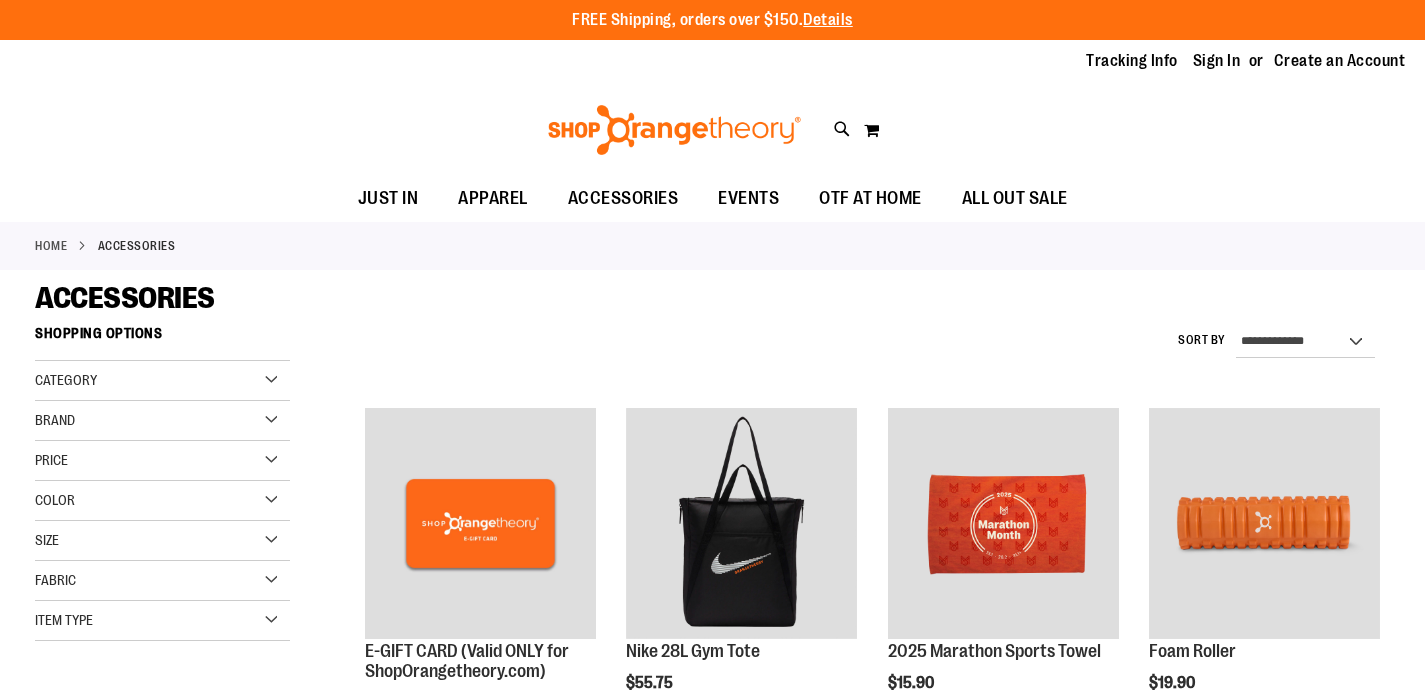 scroll, scrollTop: 0, scrollLeft: 0, axis: both 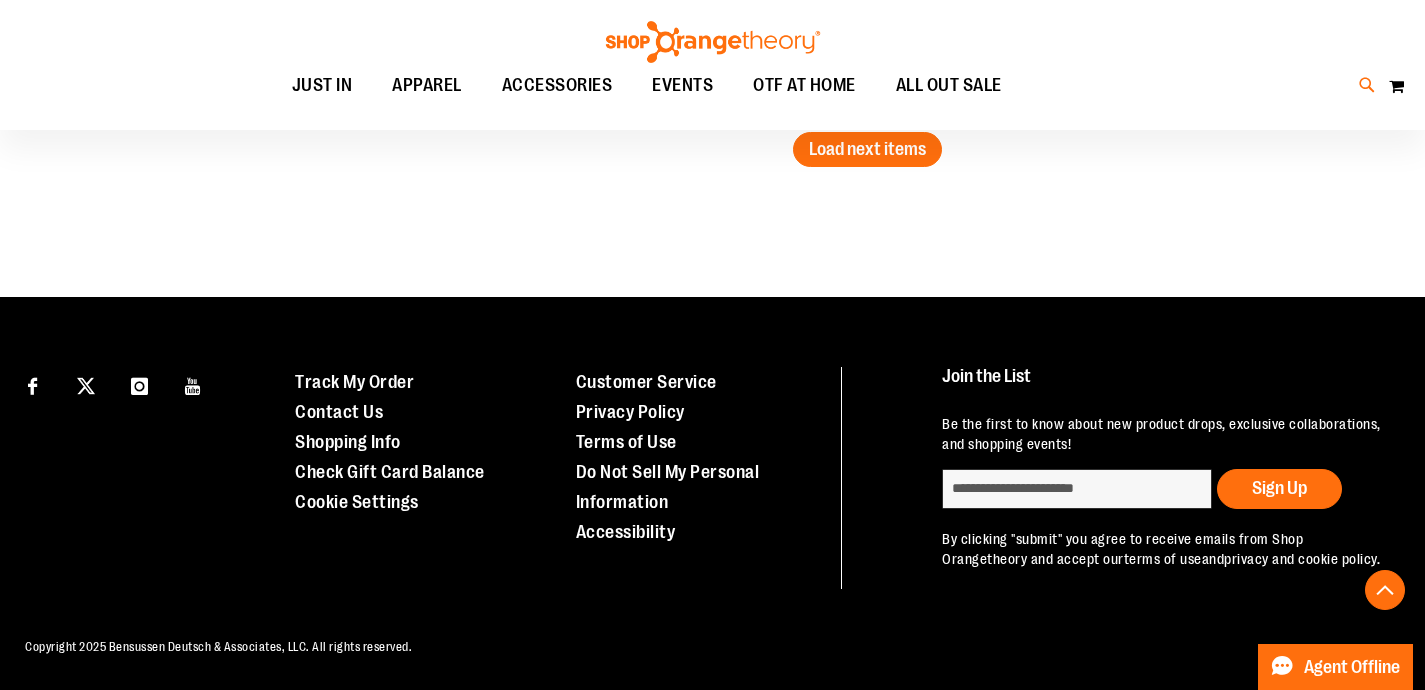 click at bounding box center (1367, 85) 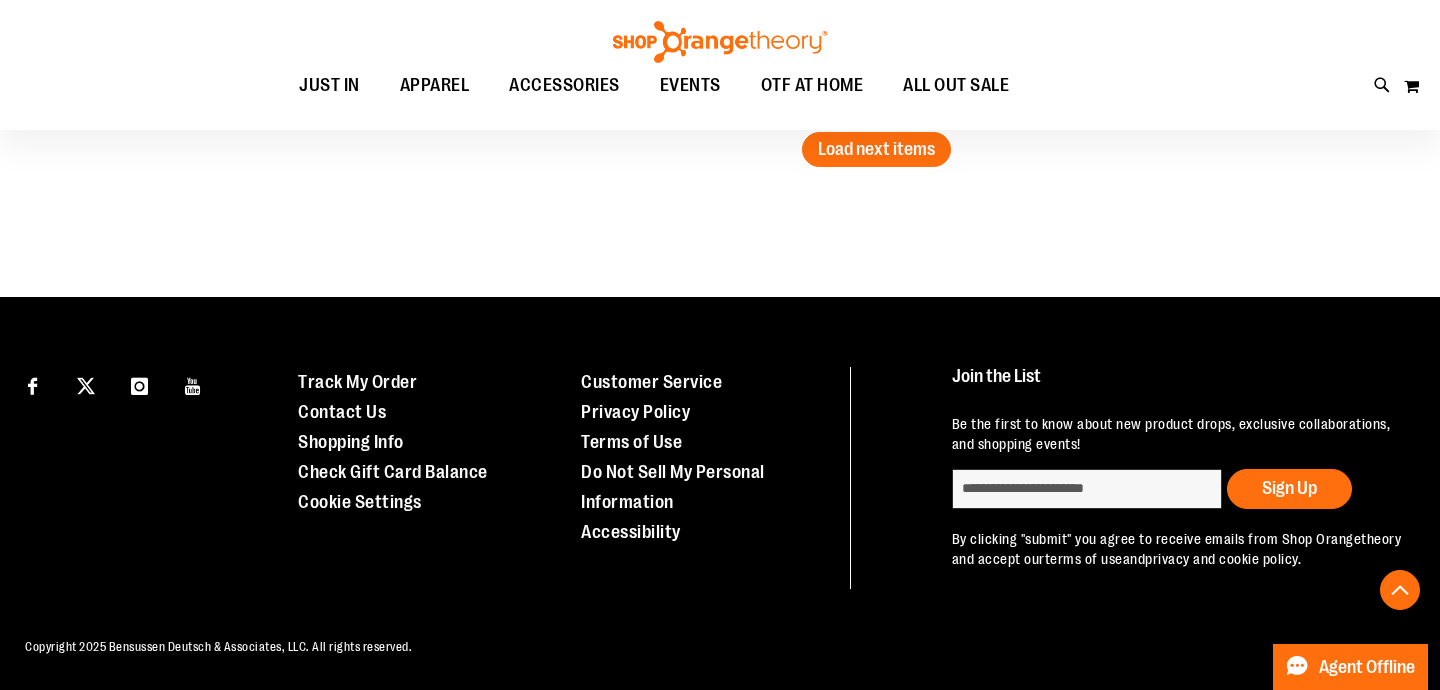 click on "******
Popular Suggestions
Advanced Search" at bounding box center [719, 113] 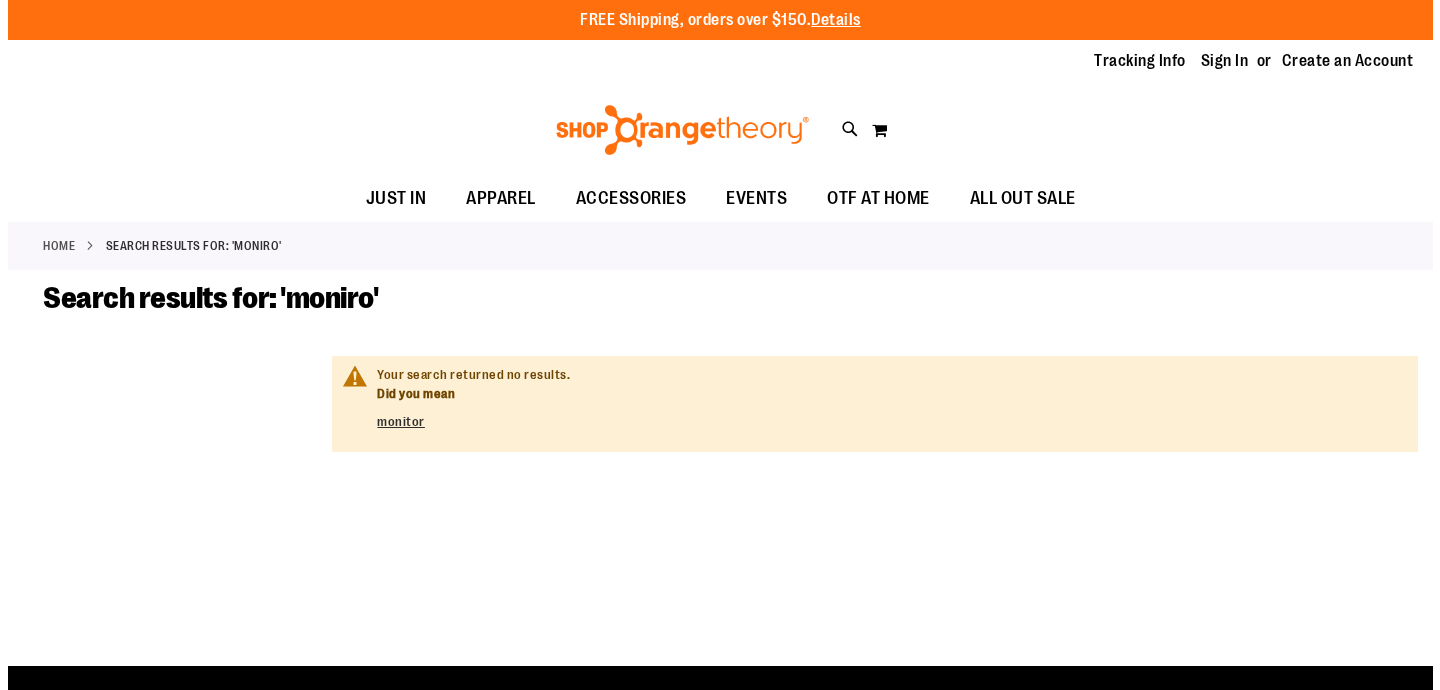 scroll, scrollTop: 0, scrollLeft: 0, axis: both 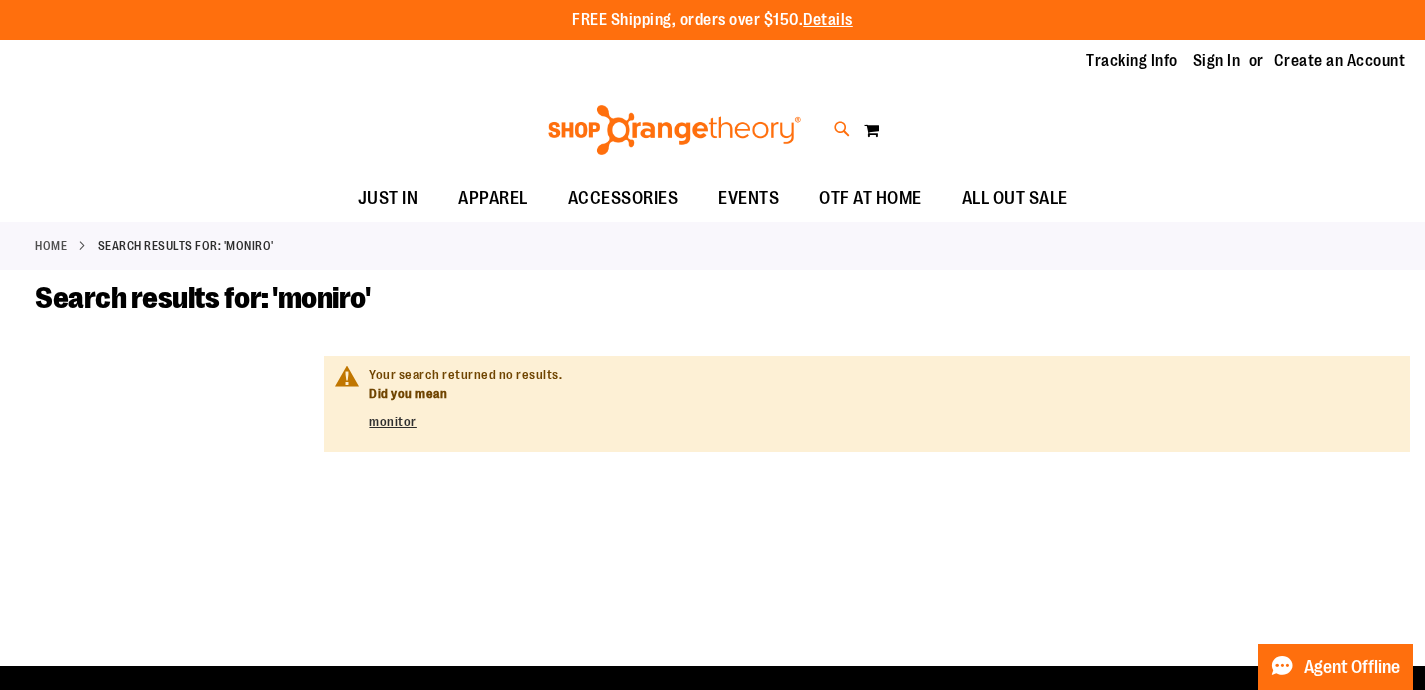 click at bounding box center (842, 129) 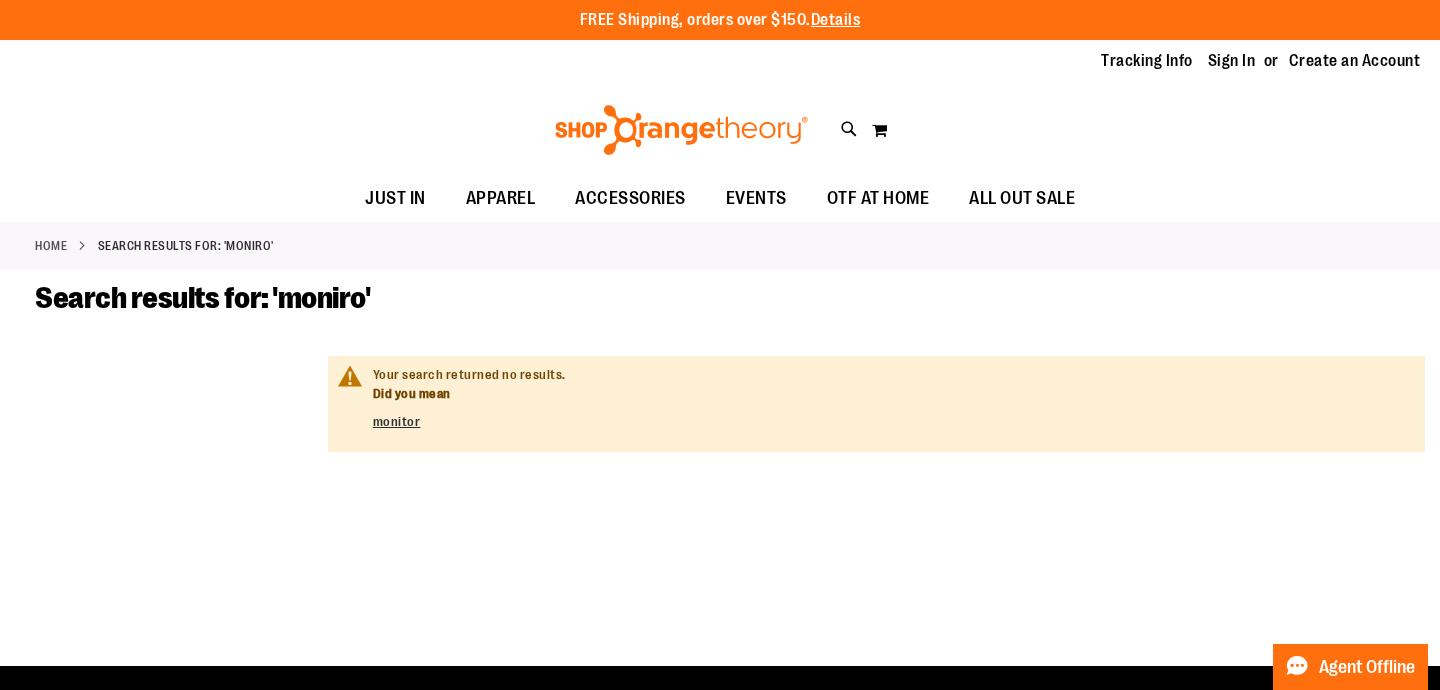 type on "*******" 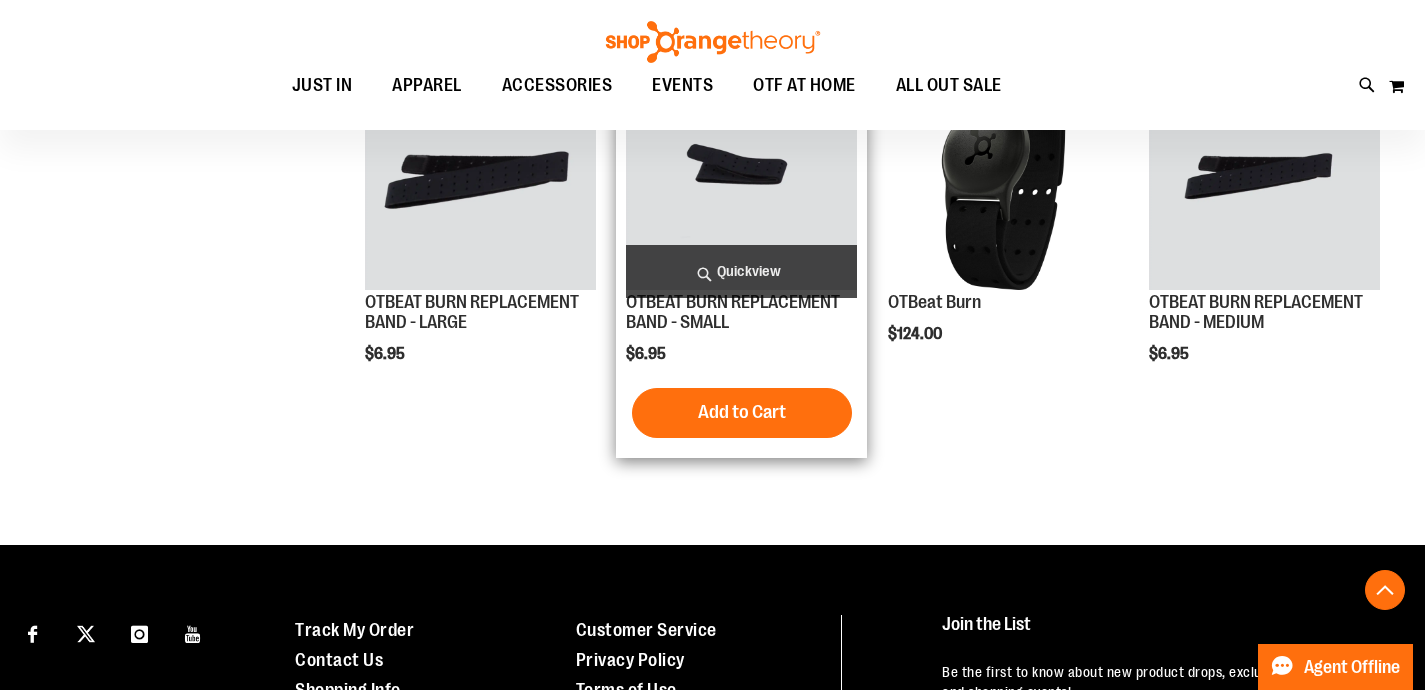 scroll, scrollTop: 242, scrollLeft: 0, axis: vertical 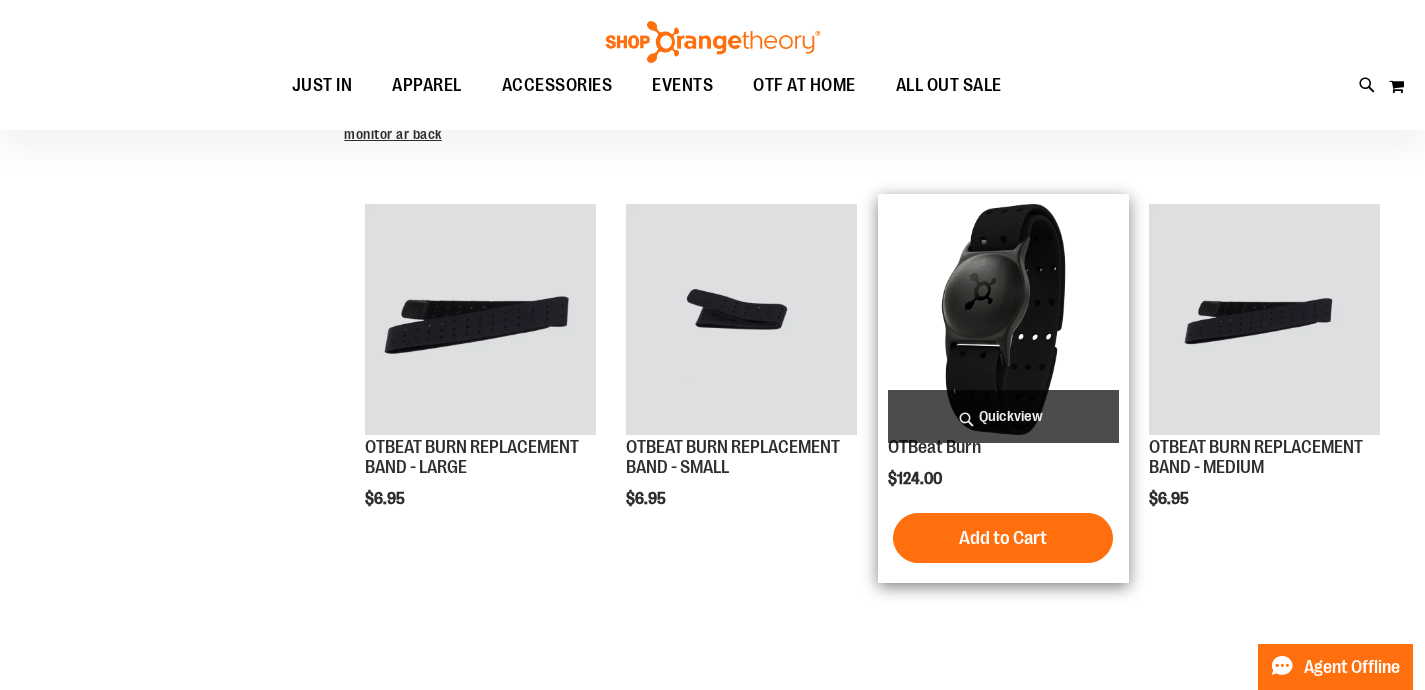 click at bounding box center [1003, 319] 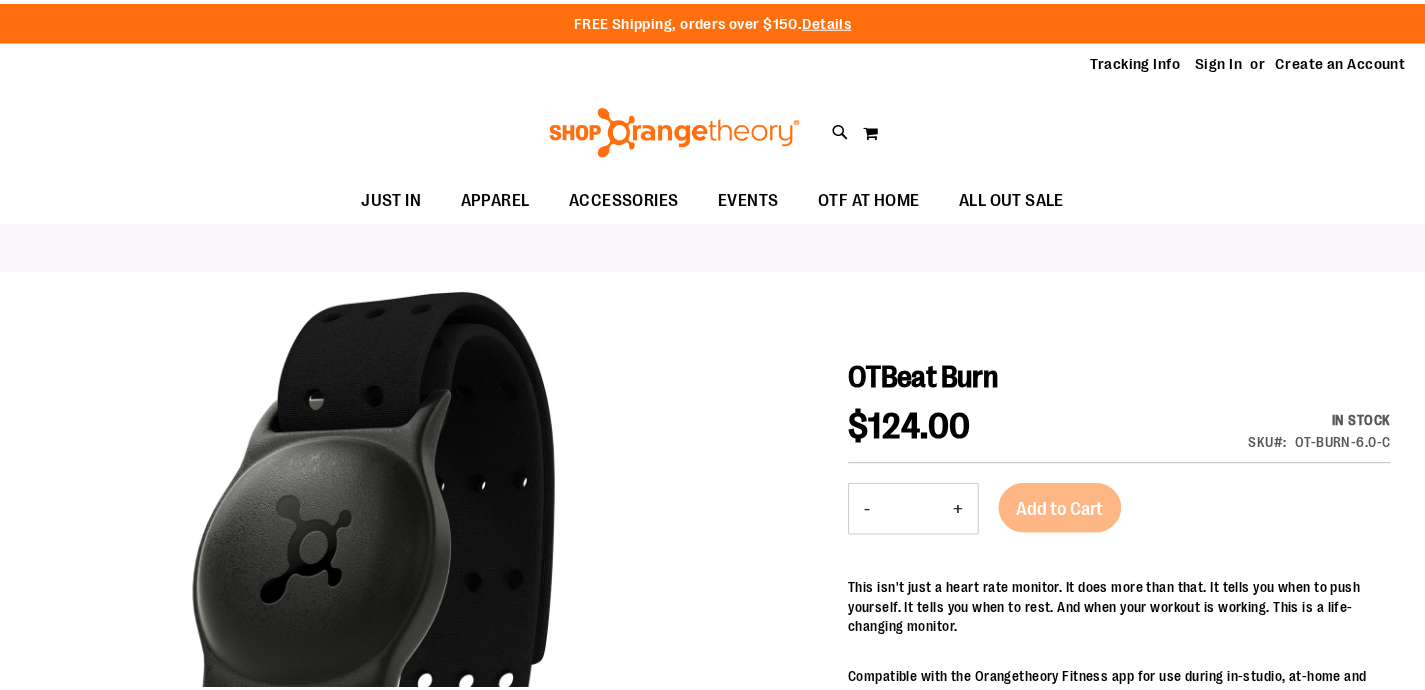 scroll, scrollTop: 0, scrollLeft: 0, axis: both 